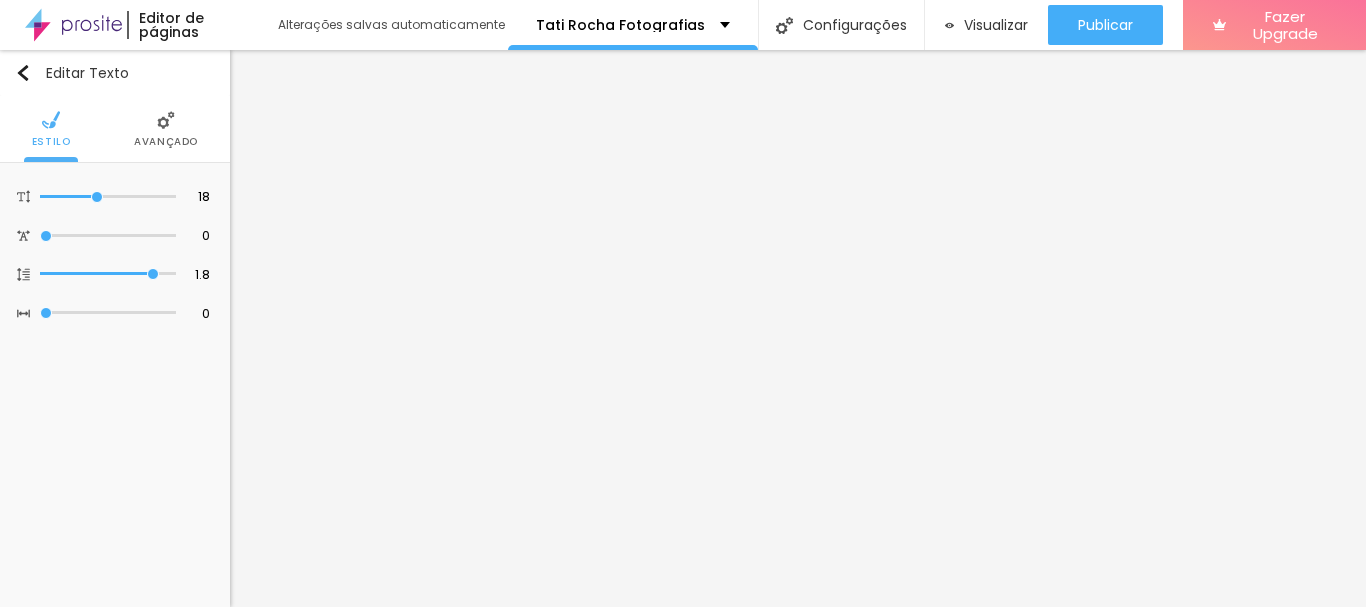 scroll, scrollTop: 0, scrollLeft: 0, axis: both 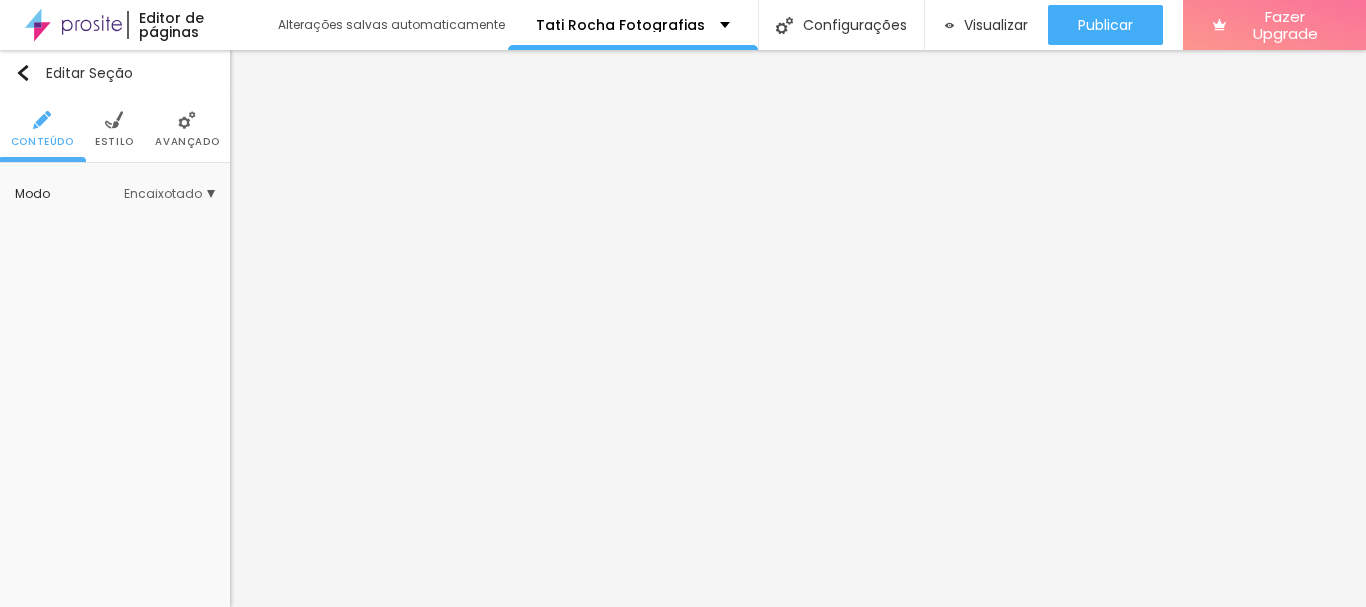 click on "Encaixotado" at bounding box center [169, 194] 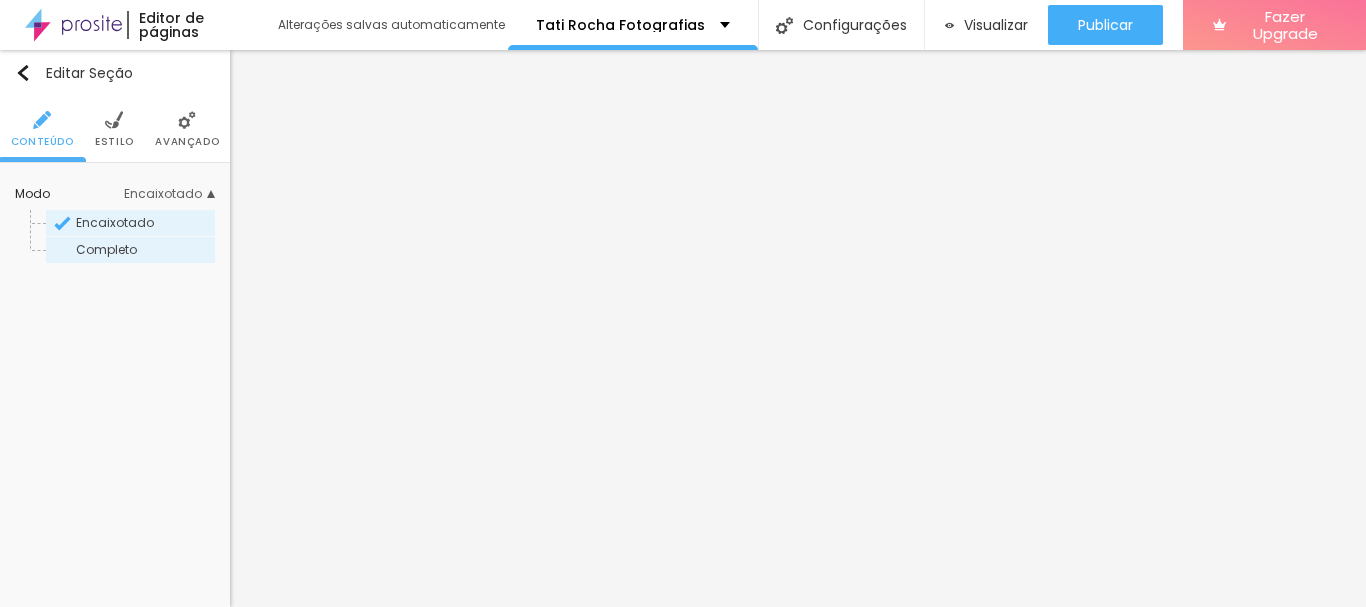 click on "Completo" at bounding box center (106, 249) 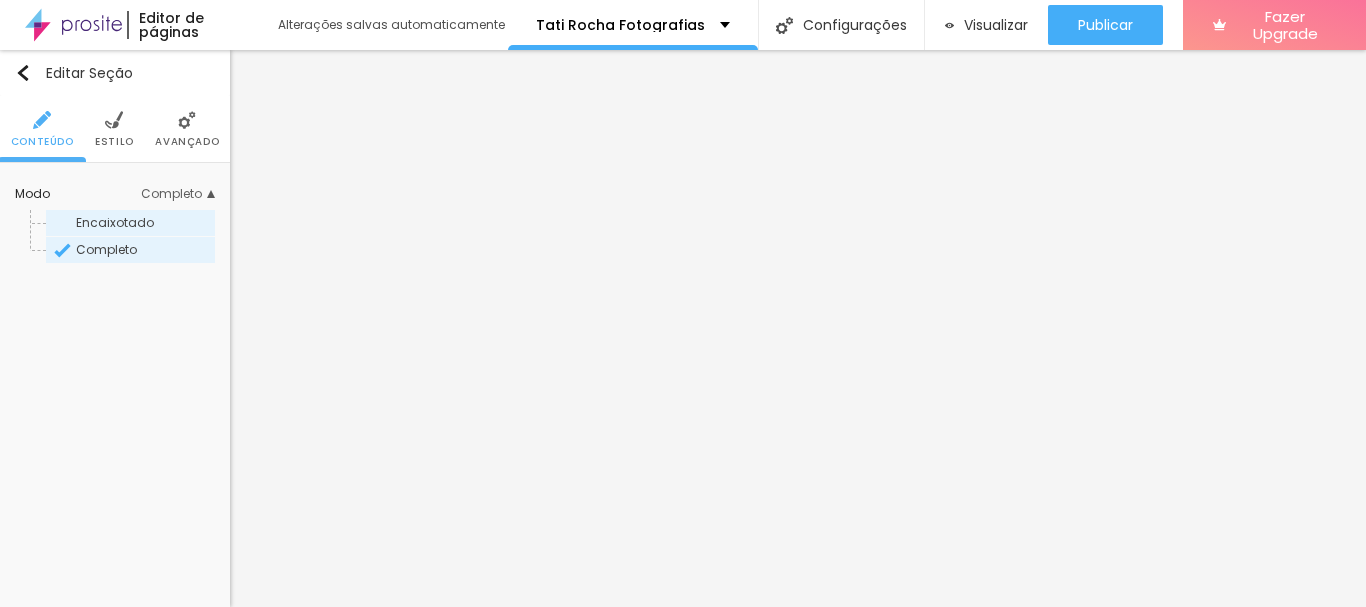 click on "Encaixotado" at bounding box center (115, 222) 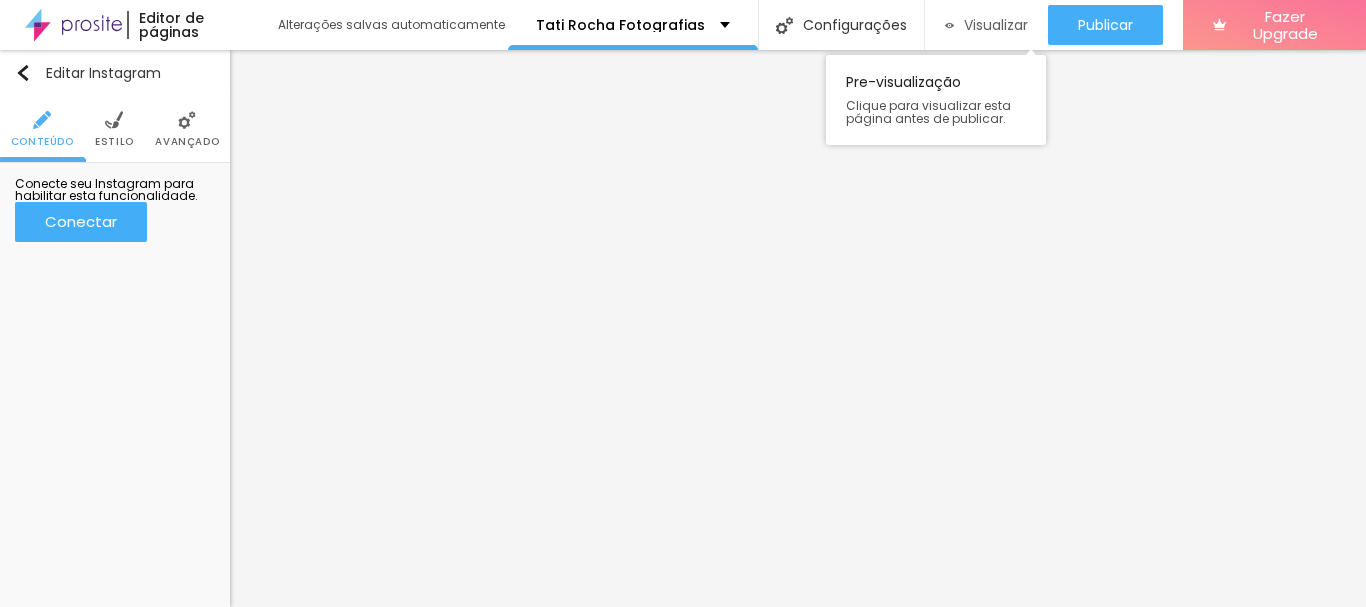 click on "Visualizar" at bounding box center (996, 25) 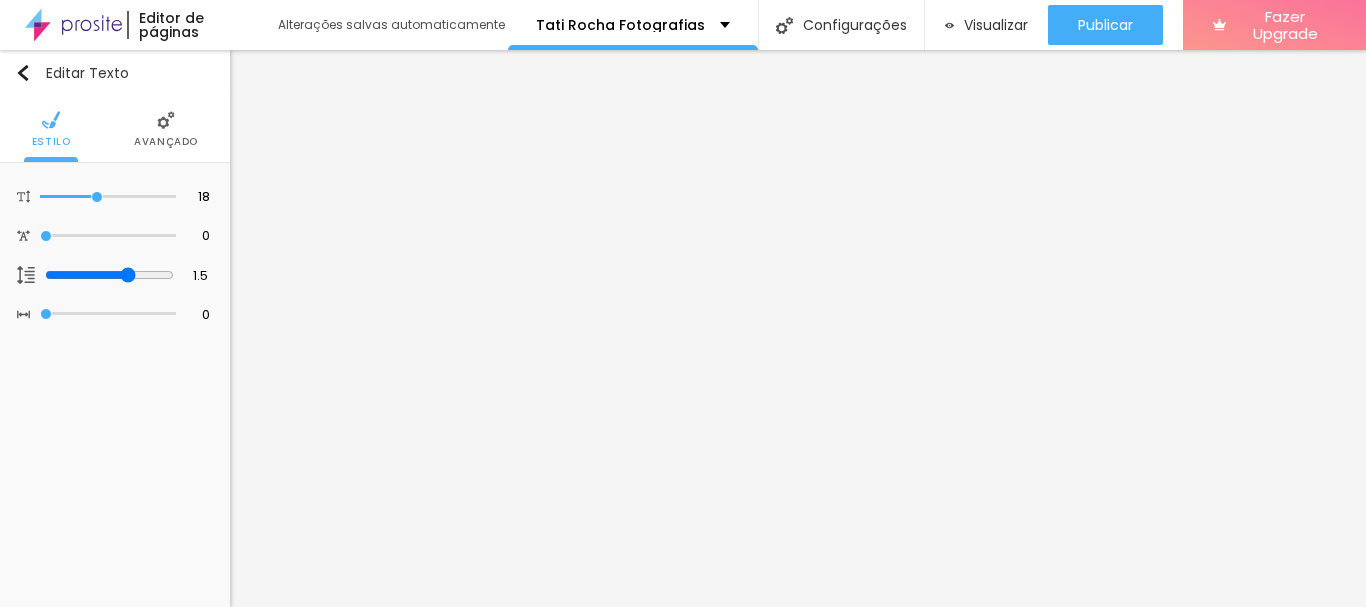 click on "Avançado" at bounding box center (166, 129) 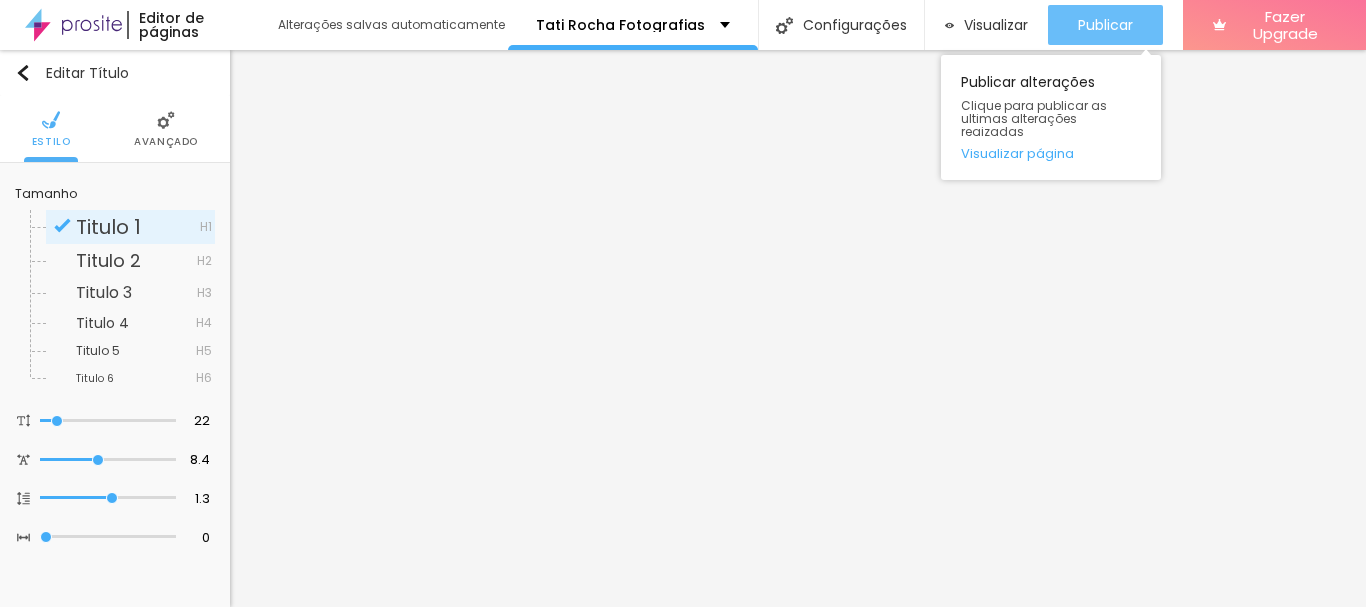 click on "Publicar" at bounding box center [1105, 25] 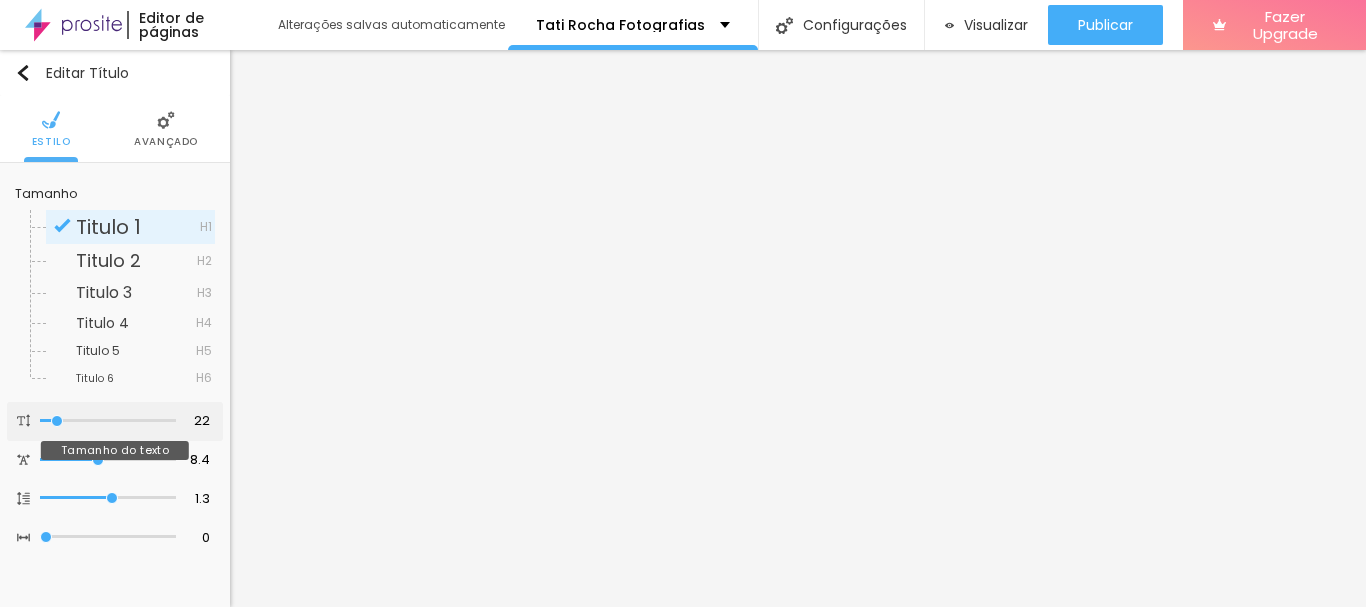 type on "20" 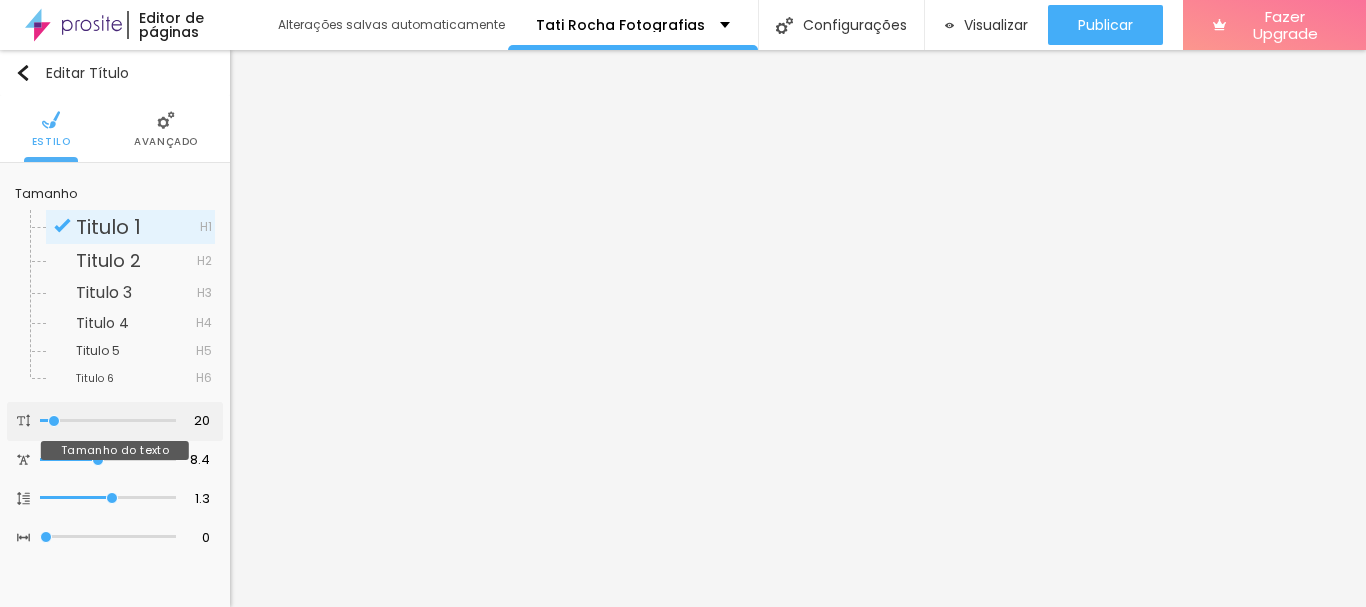 type on "21" 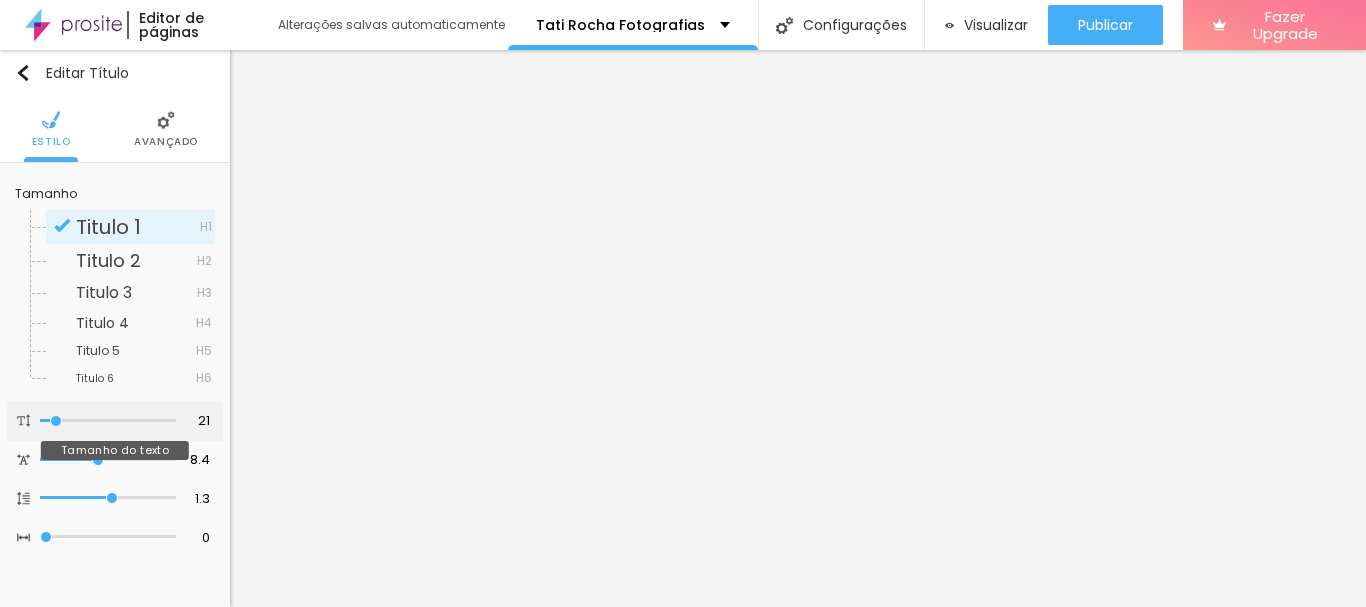 type on "24" 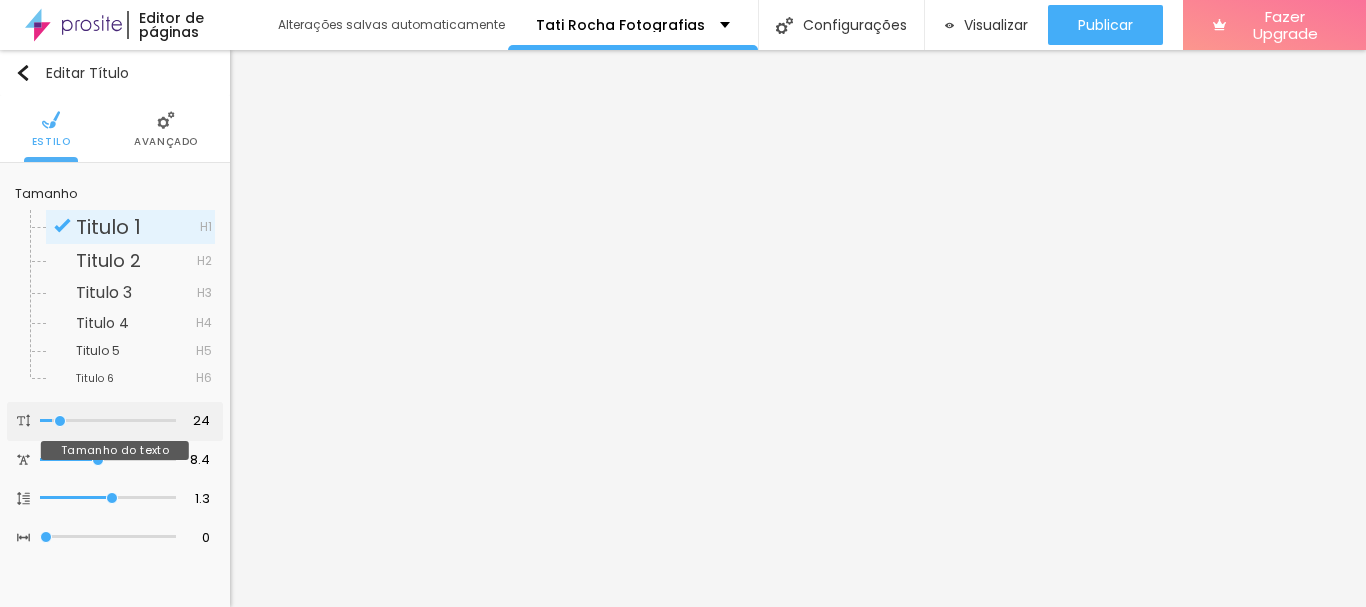 type on "26" 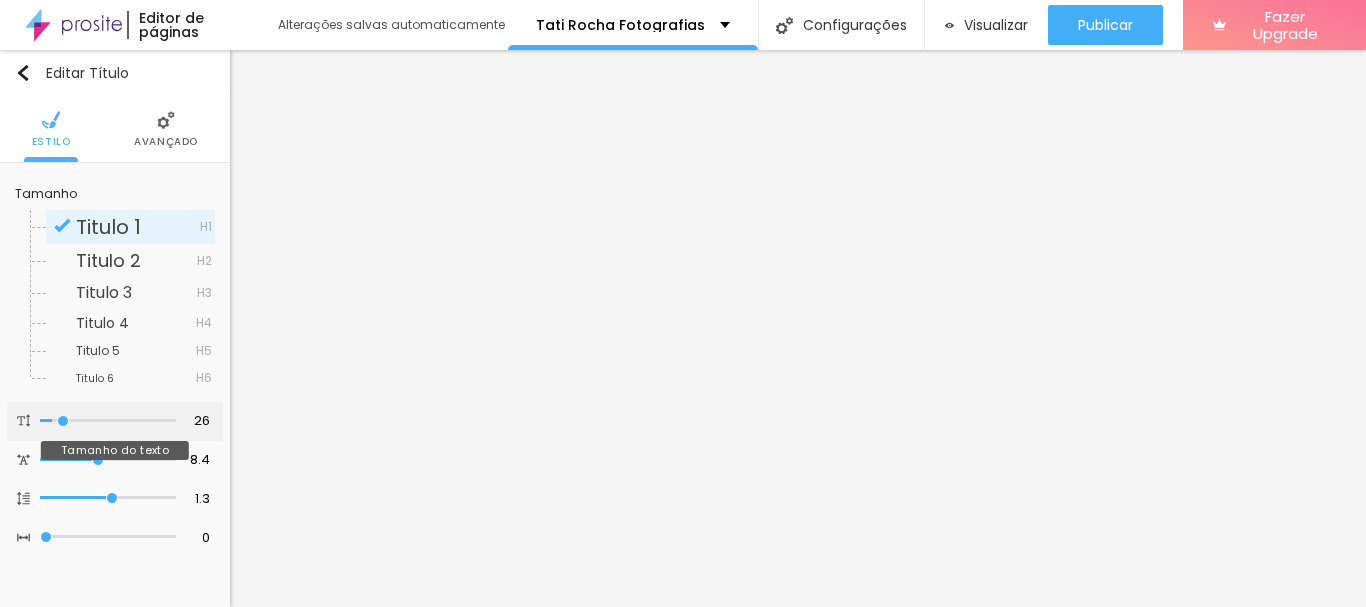 type on "27" 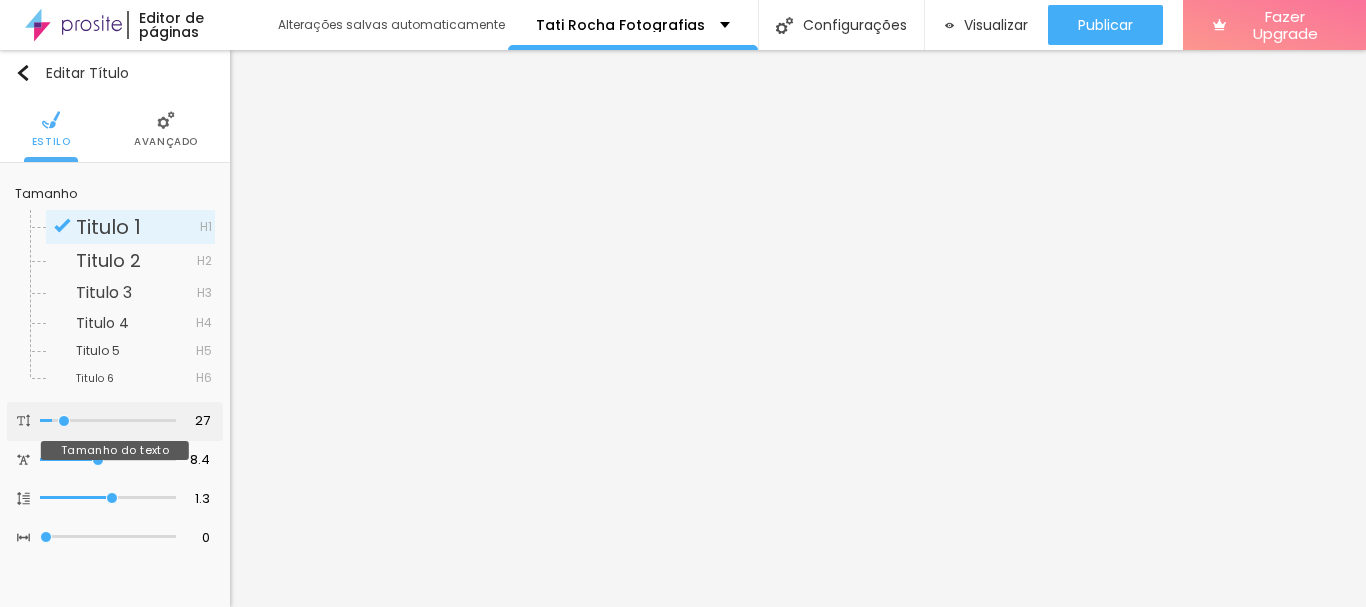 type on "28" 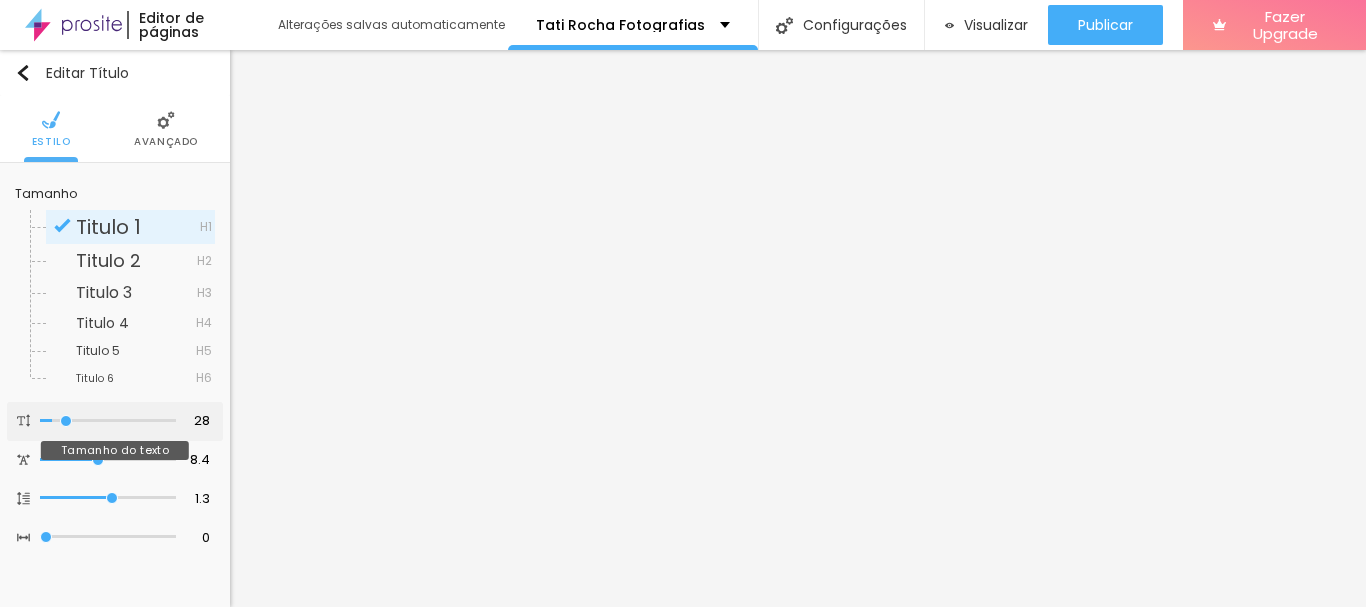 type on "29" 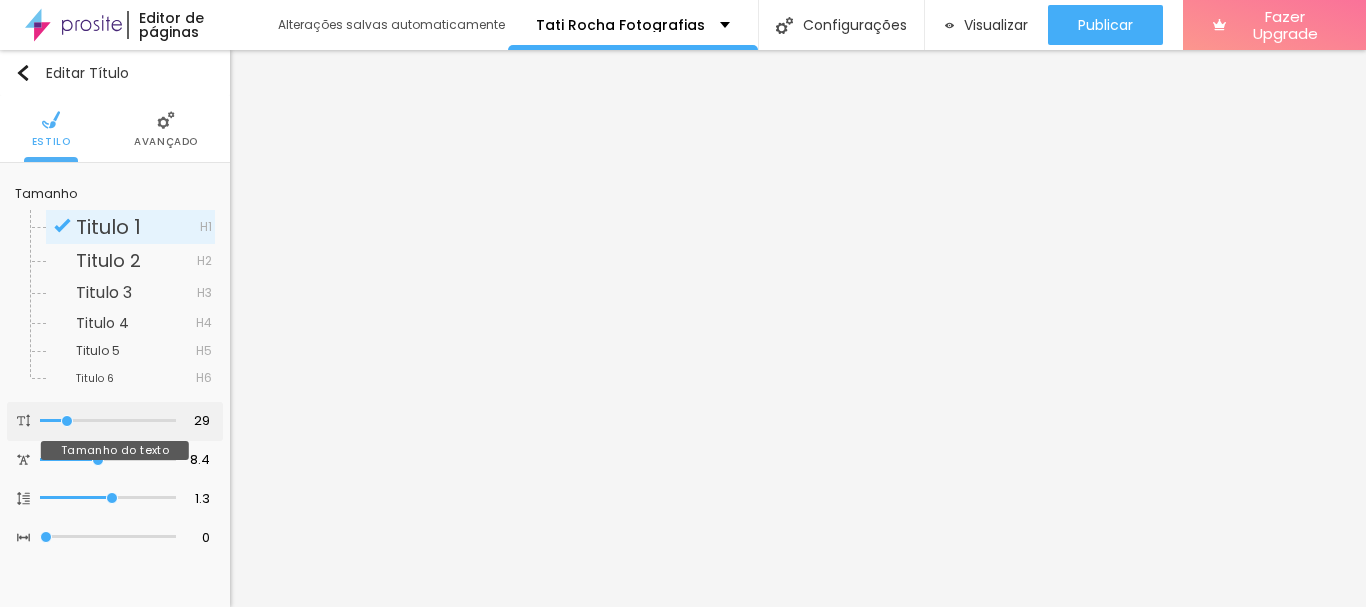 type on "30" 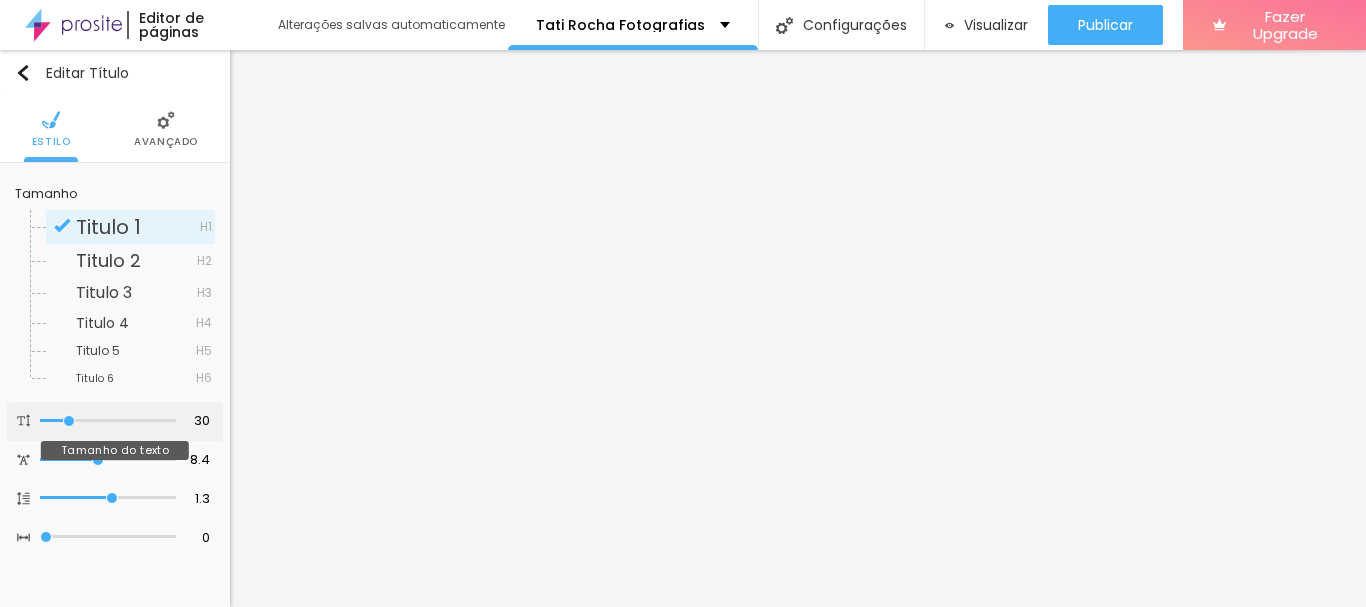type on "32" 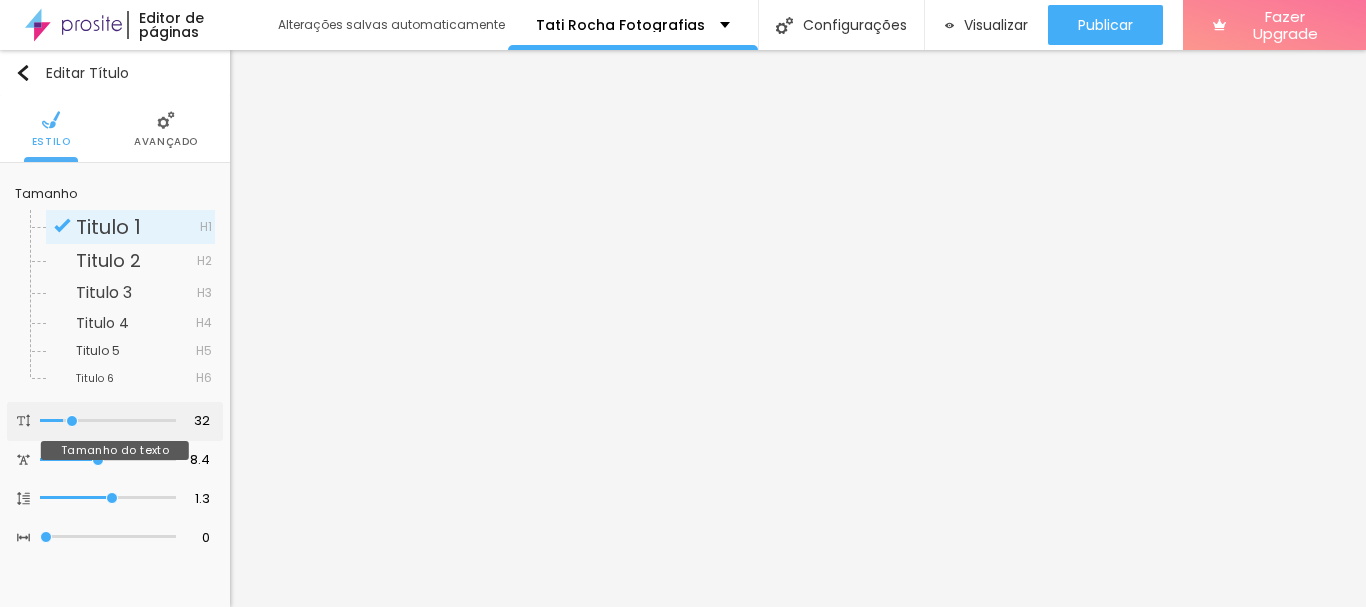 type on "33" 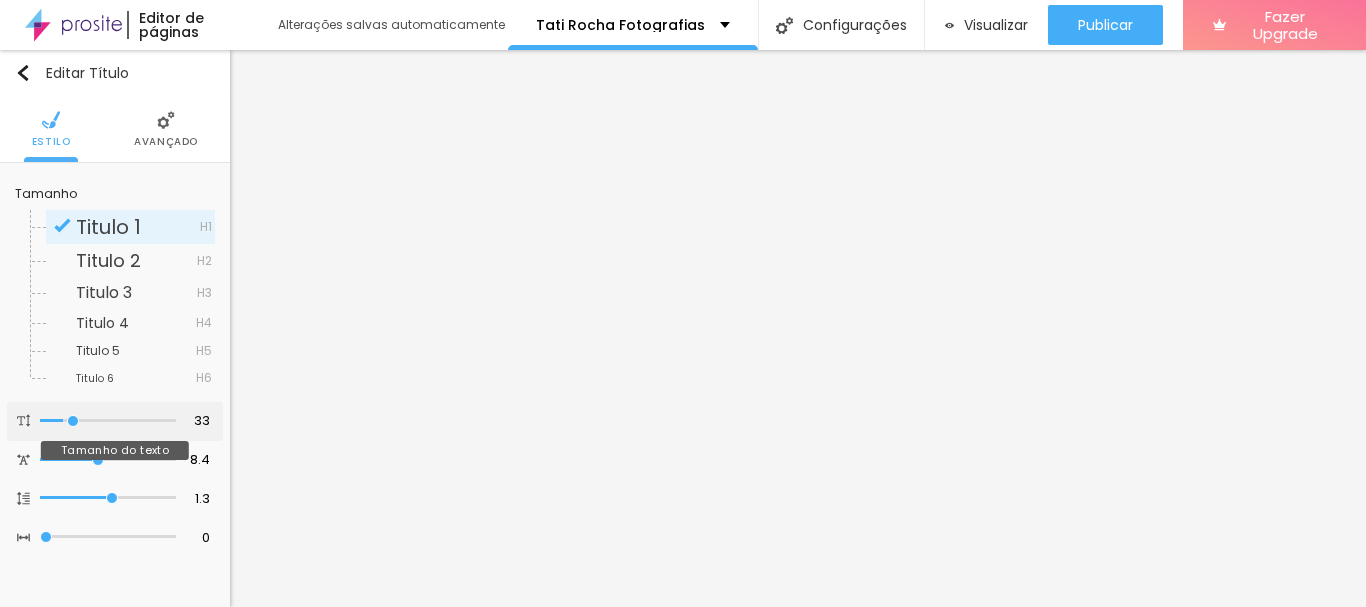type on "34" 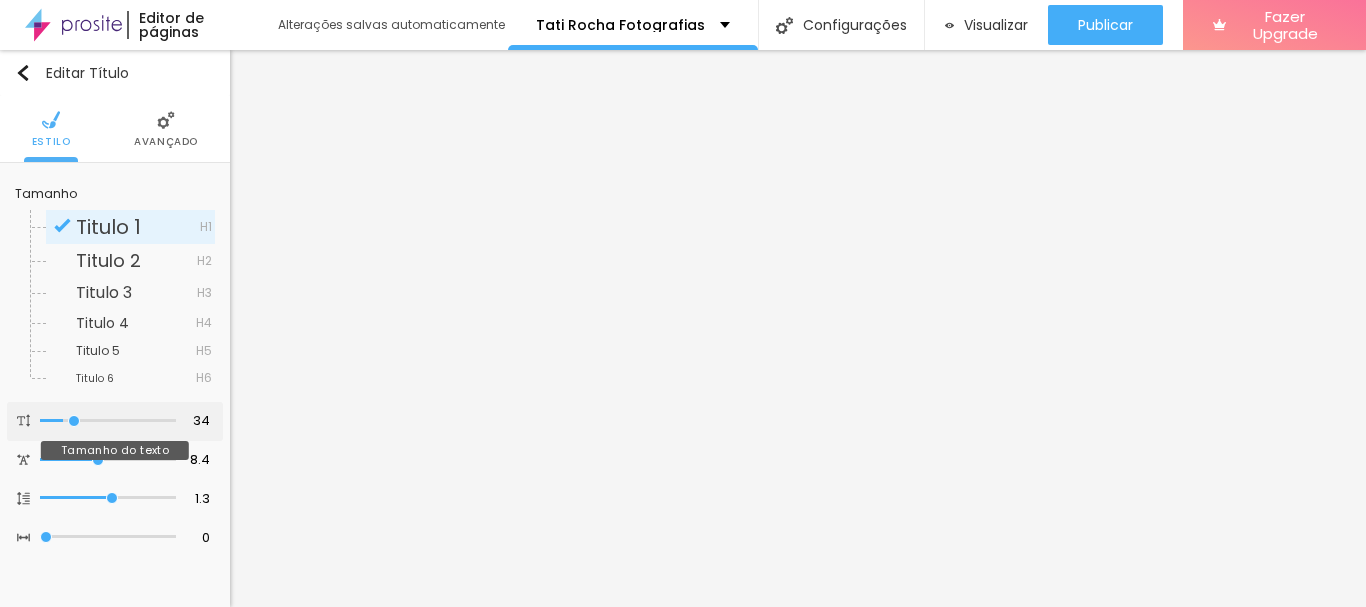 type on "35" 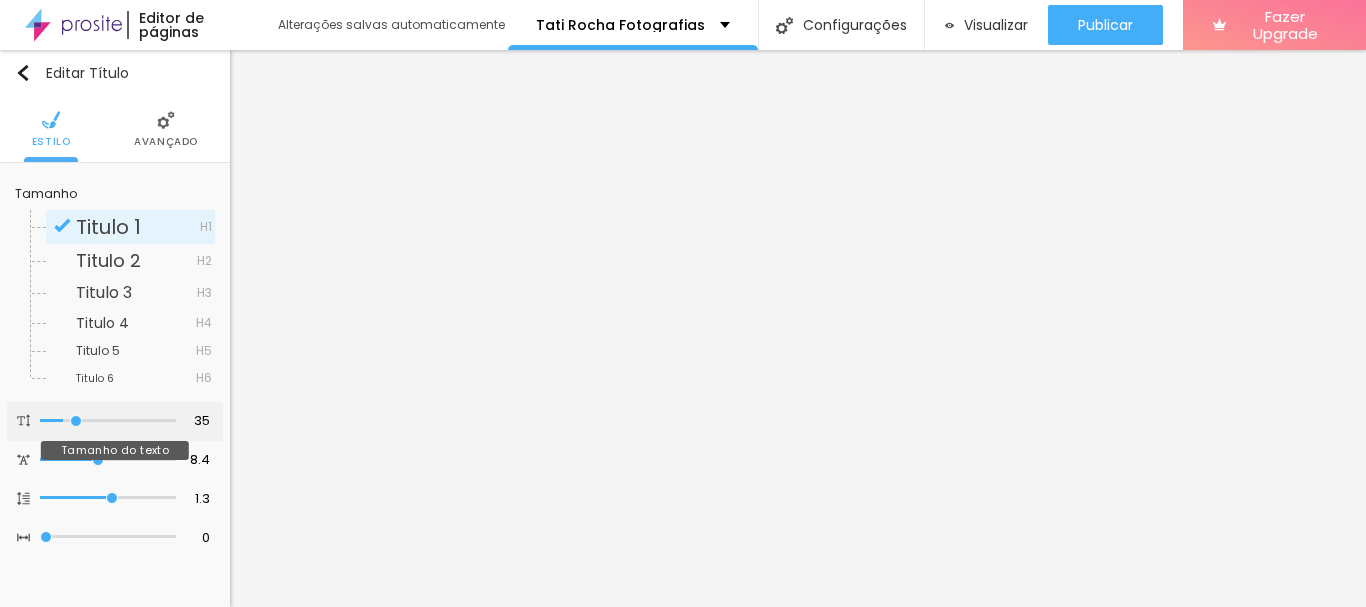type on "37" 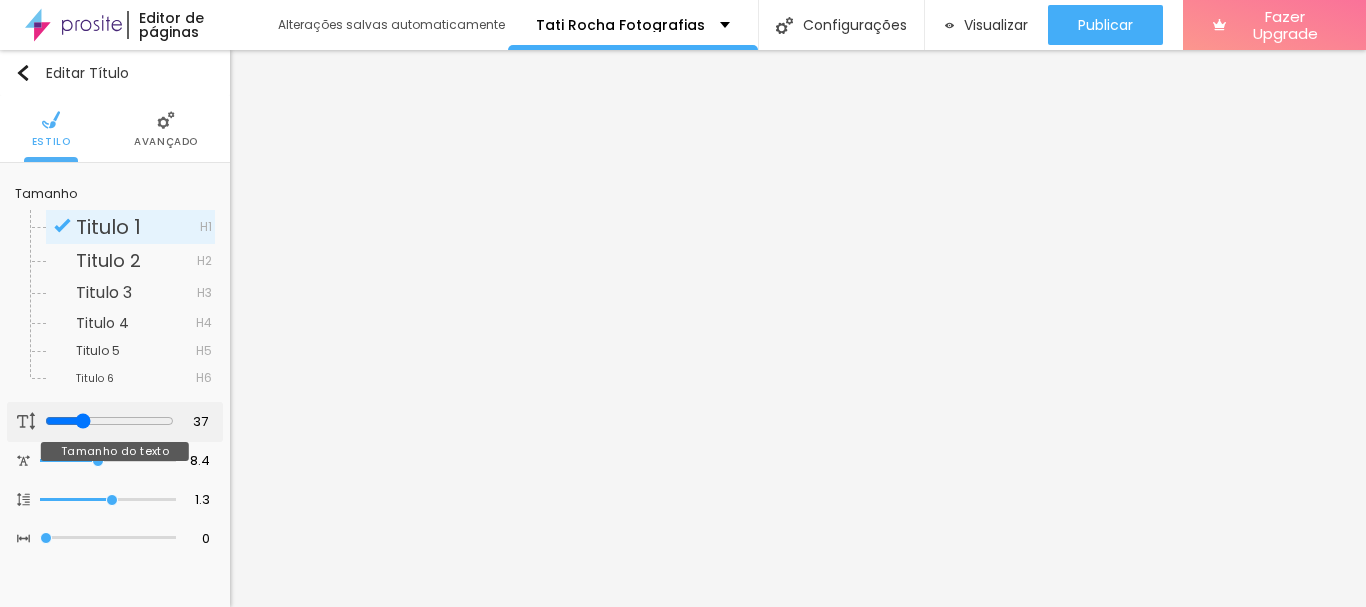 type on "39" 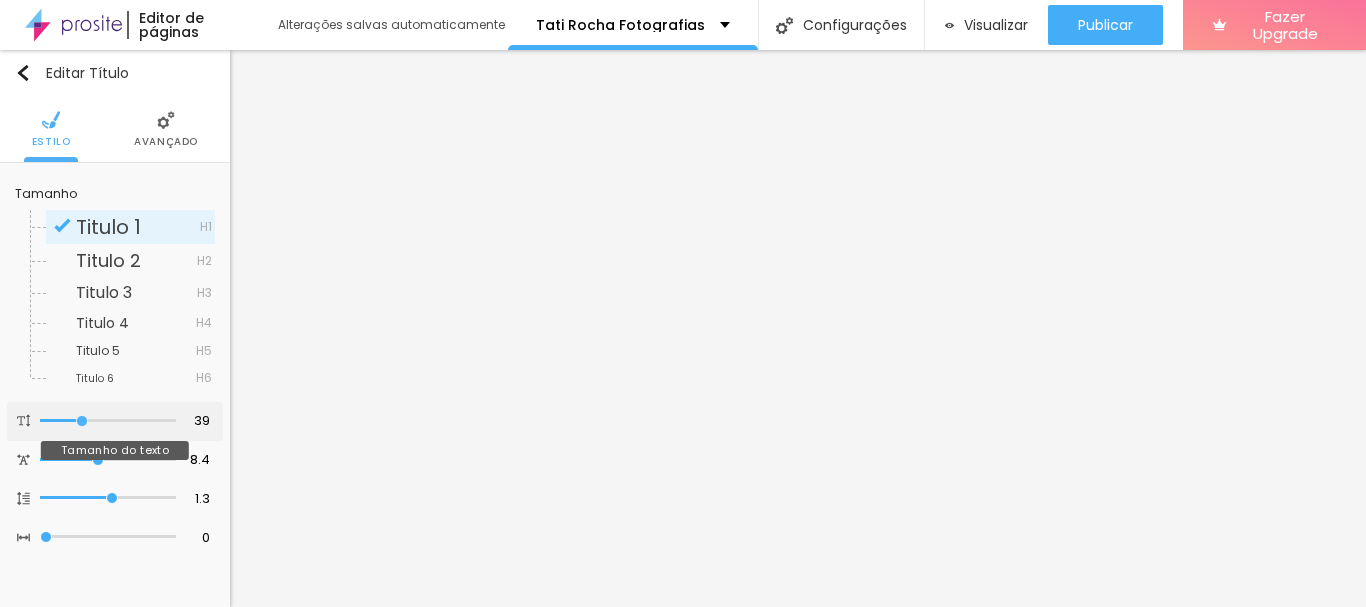 drag, startPoint x: 56, startPoint y: 414, endPoint x: 83, endPoint y: 430, distance: 31.38471 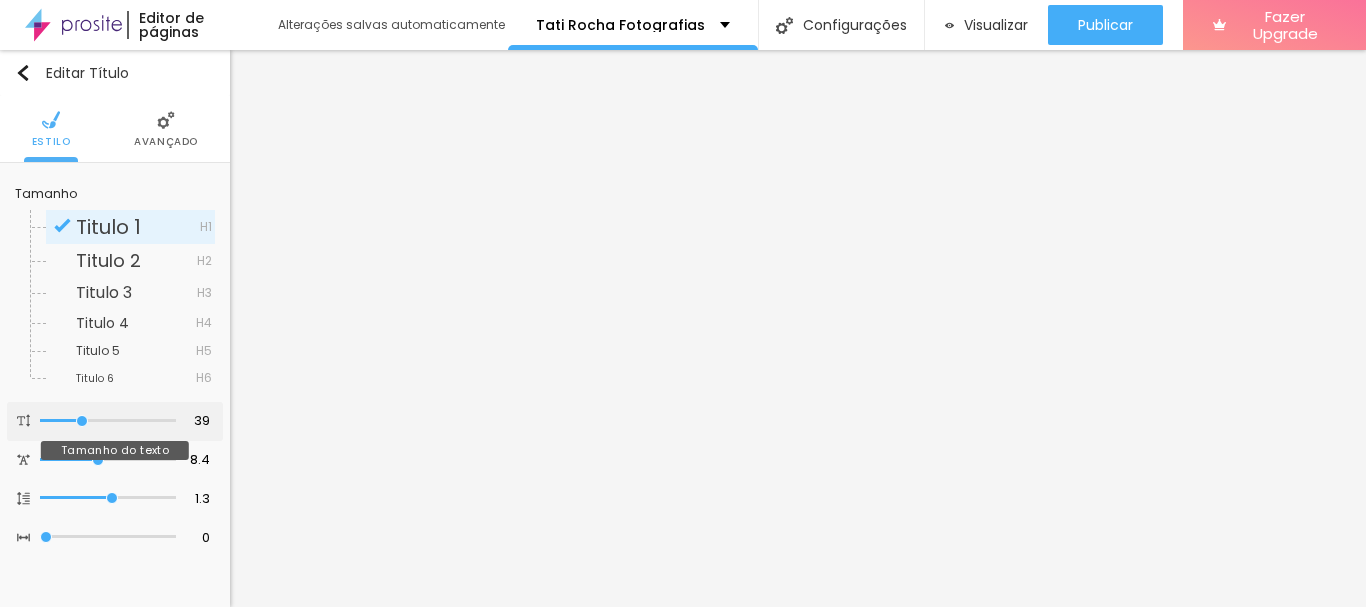 type on "39" 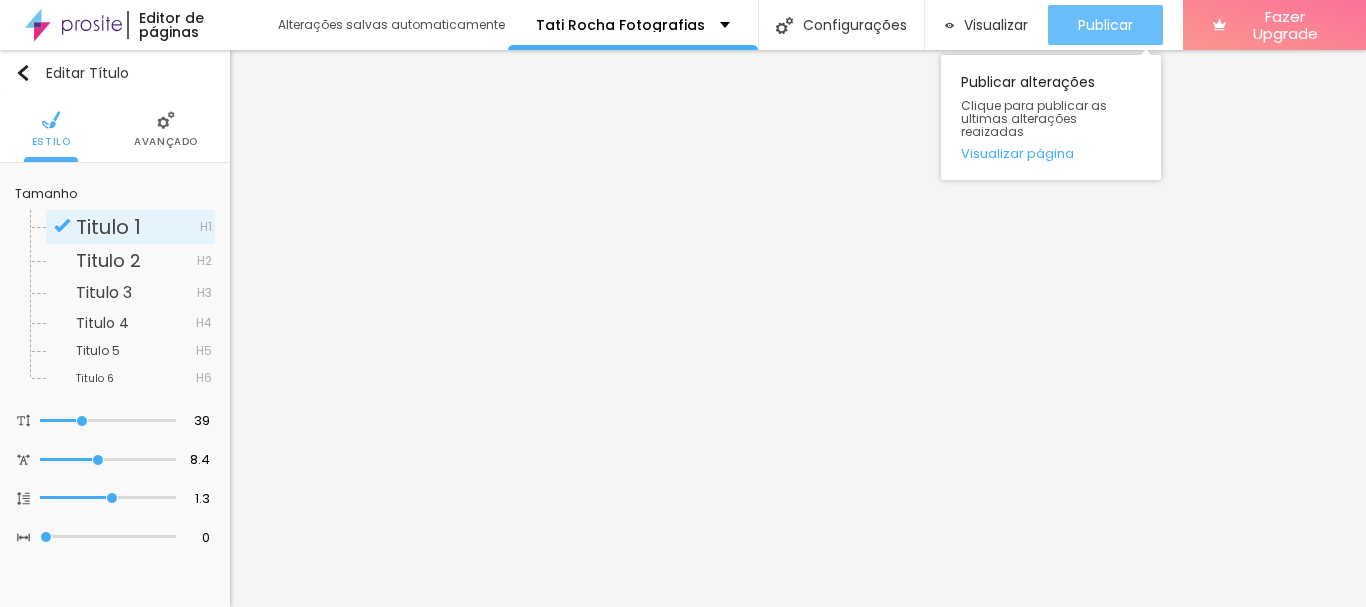 click on "Publicar" at bounding box center (1105, 25) 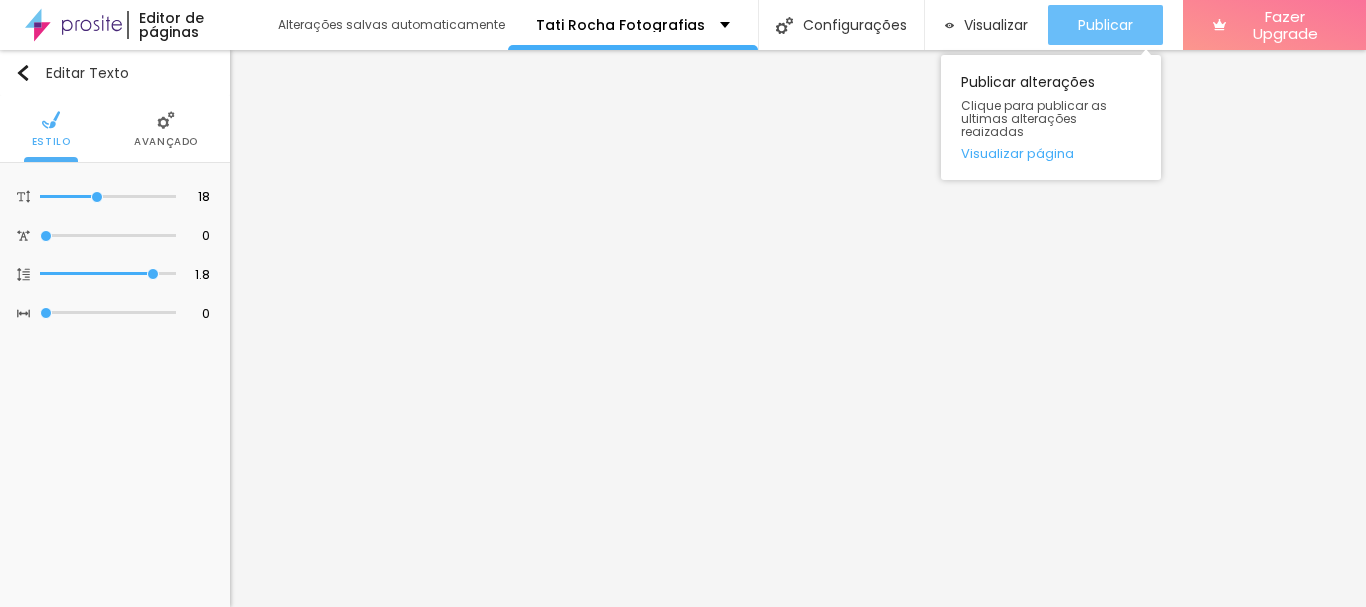 click on "Publicar" at bounding box center [1105, 25] 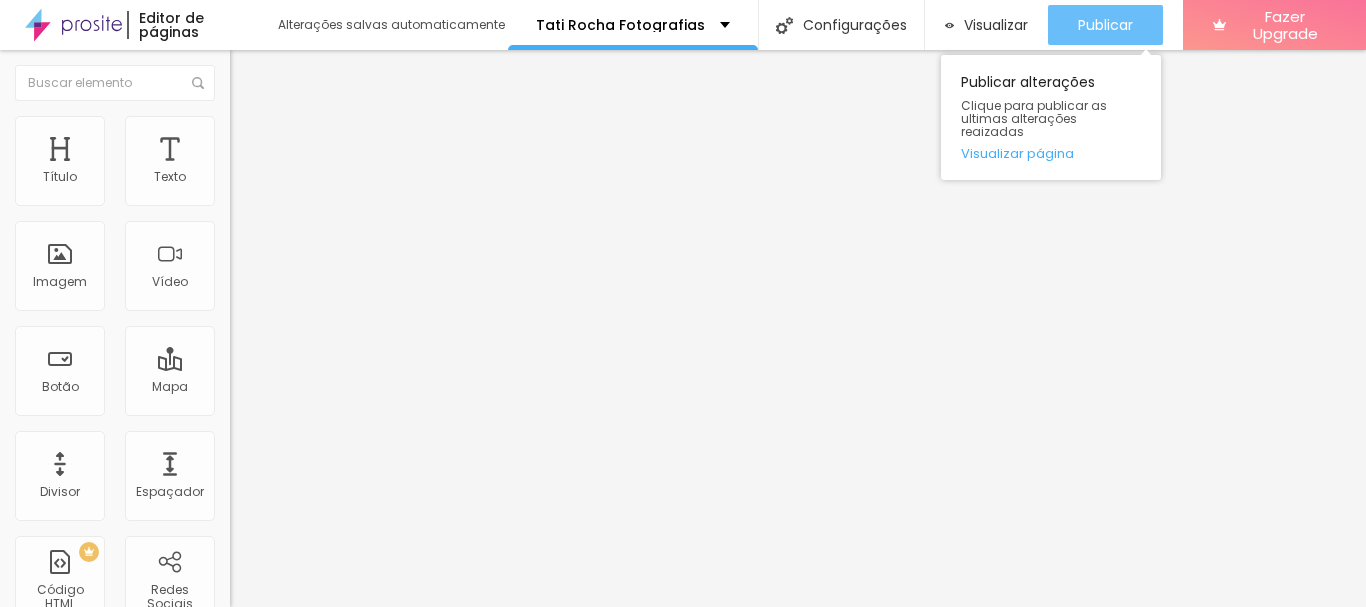 click on "Publicar" at bounding box center (1105, 25) 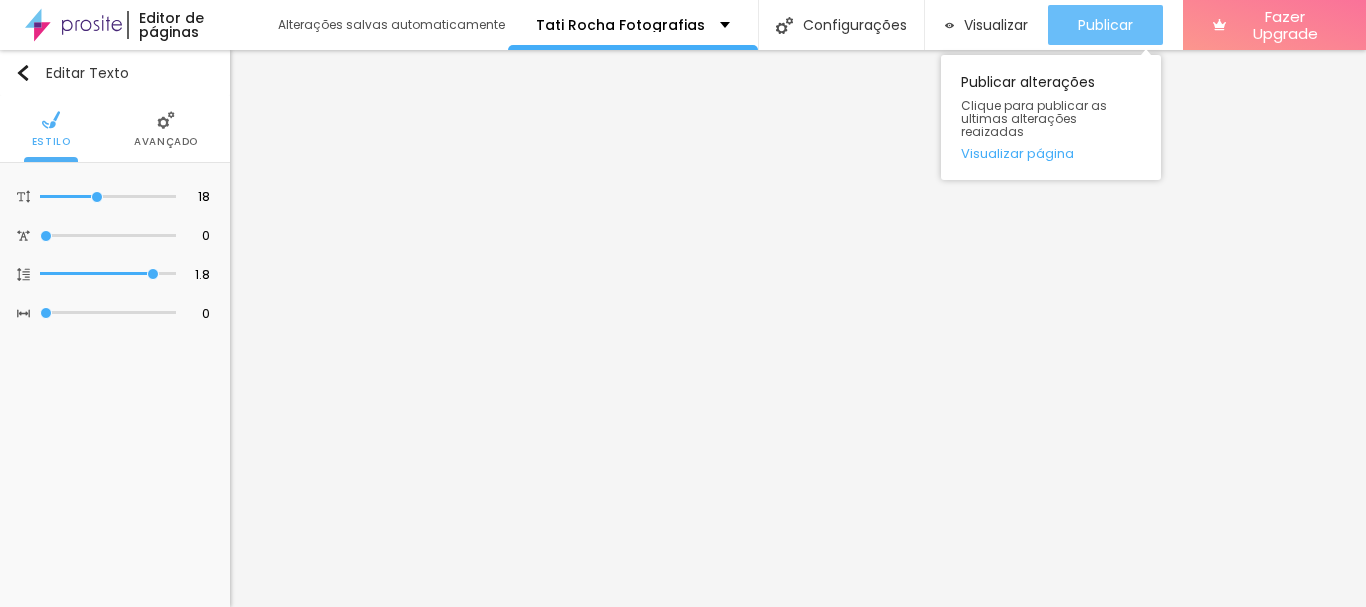 click on "Publicar" at bounding box center (1105, 25) 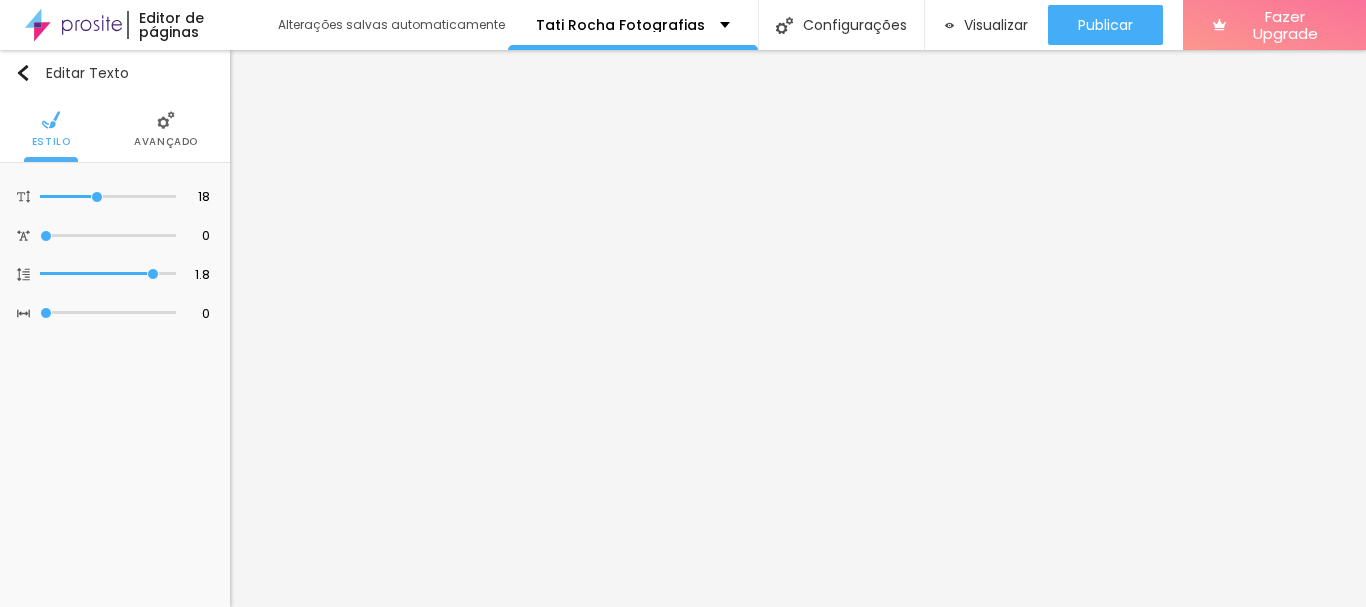 click on "Avançado" at bounding box center [166, 129] 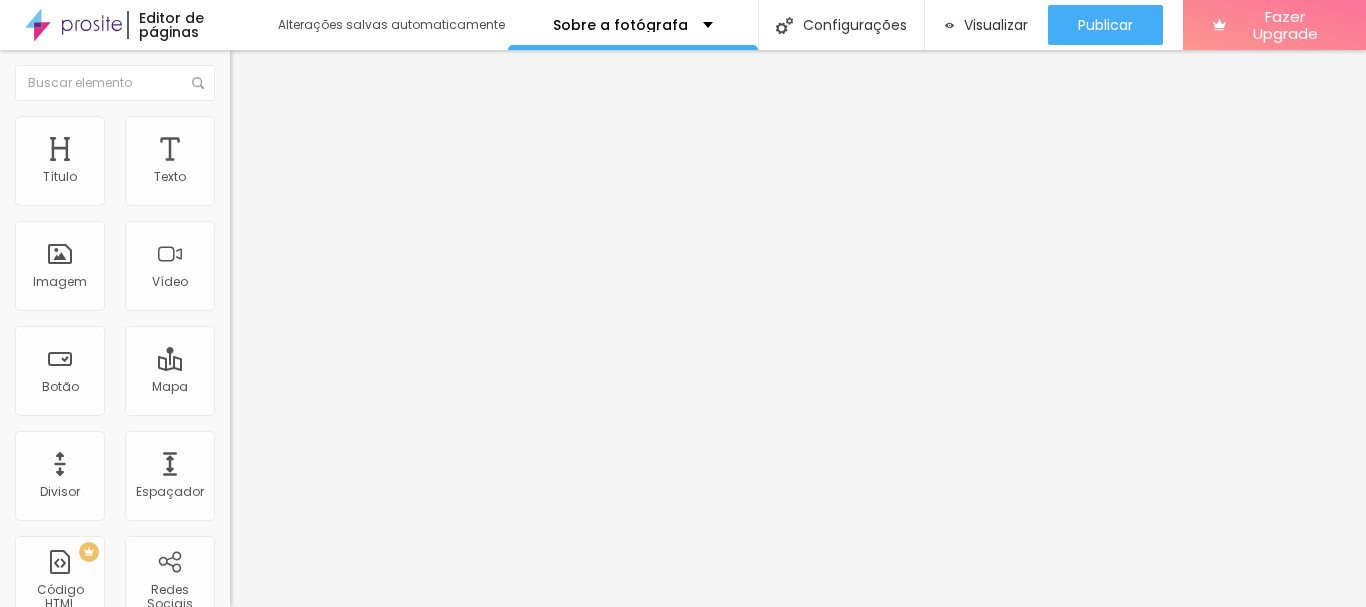 scroll, scrollTop: 0, scrollLeft: 0, axis: both 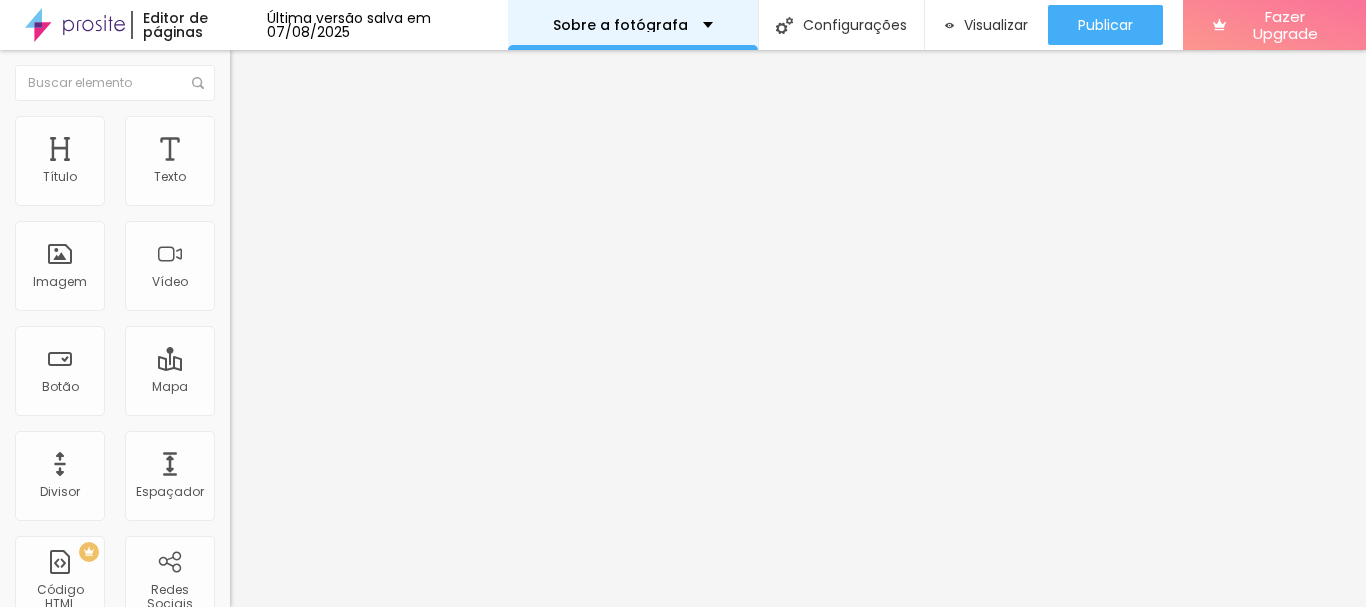 click on "Sobre a fotógrafa" at bounding box center (633, 25) 